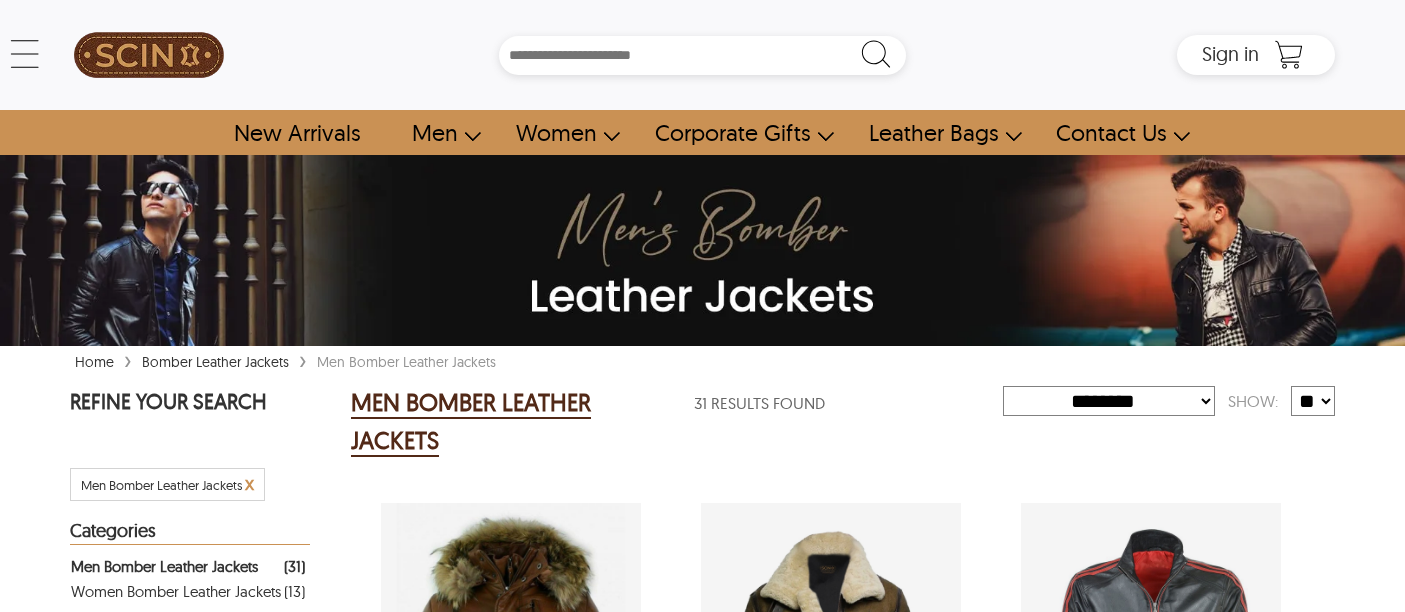 select on "********" 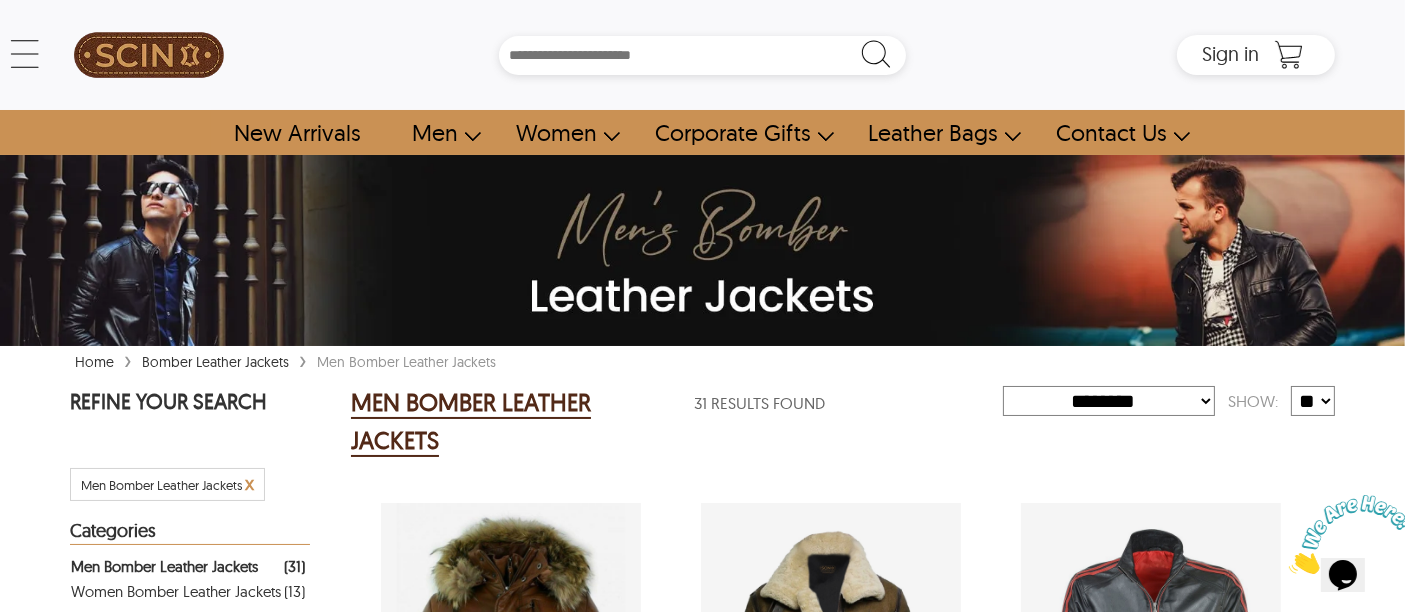 scroll, scrollTop: 0, scrollLeft: 0, axis: both 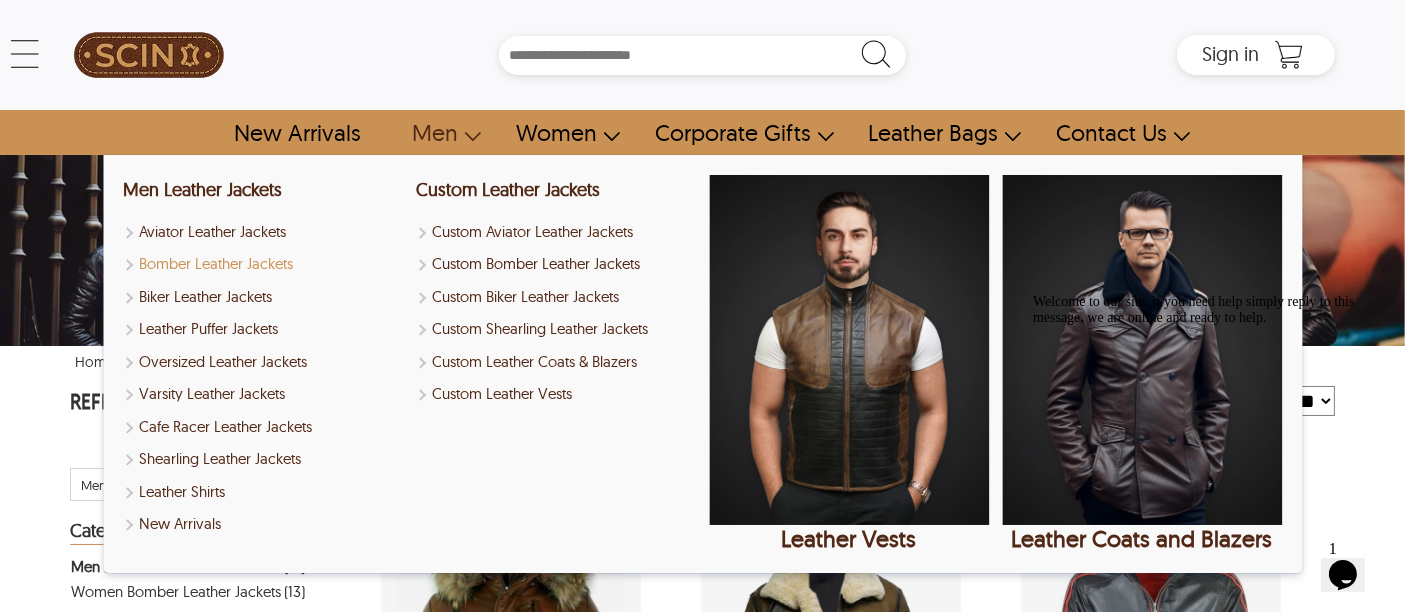 click on "Bomber Leather Jackets" at bounding box center (263, 264) 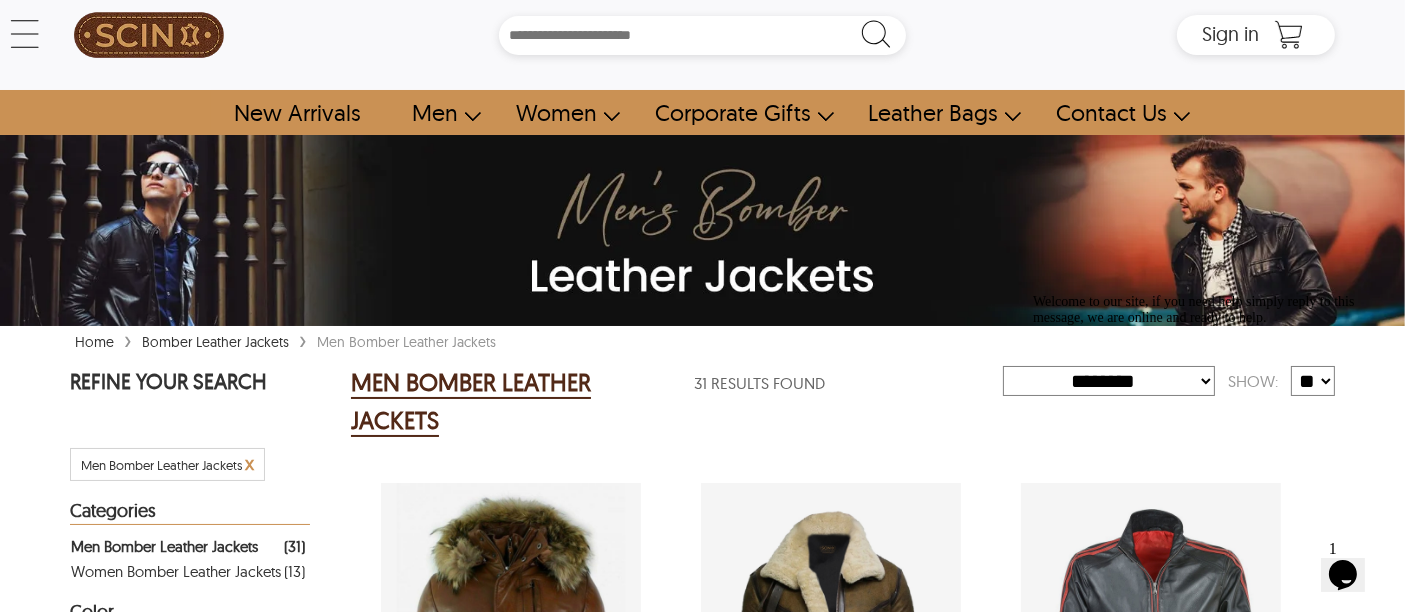 scroll, scrollTop: 0, scrollLeft: 0, axis: both 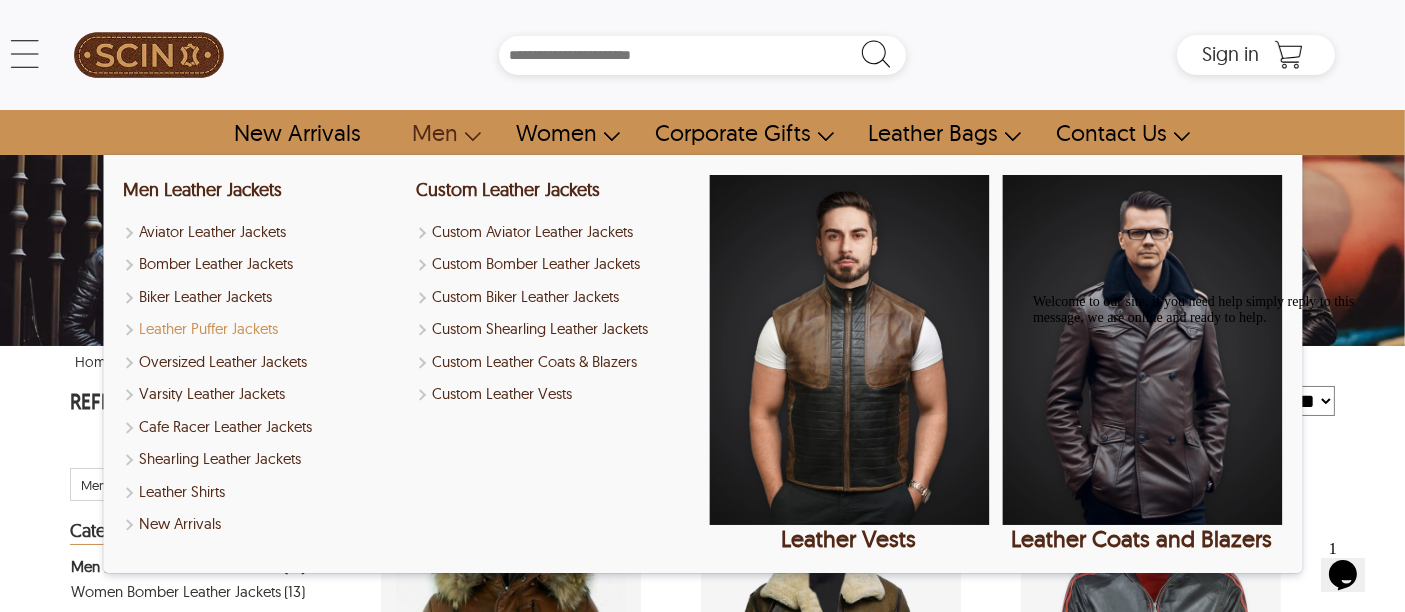 click on "Leather Puffer Jackets" at bounding box center [263, 329] 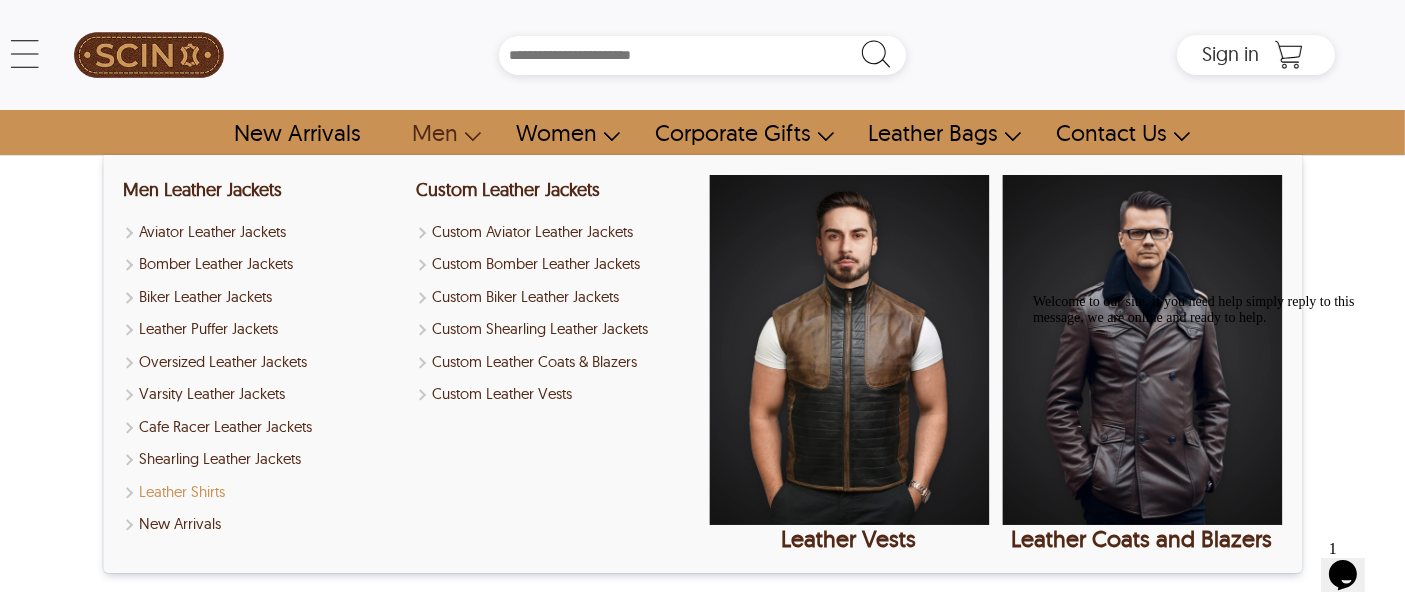 click on "Leather Shirts" at bounding box center (263, 492) 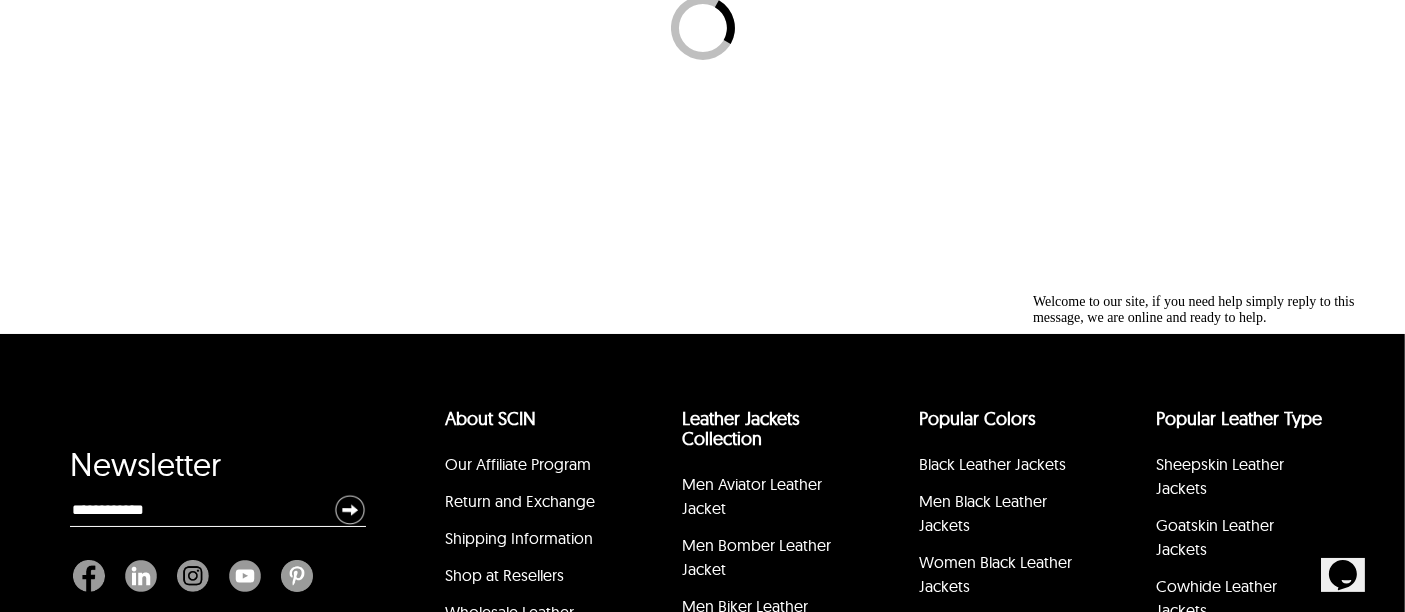 select on "********" 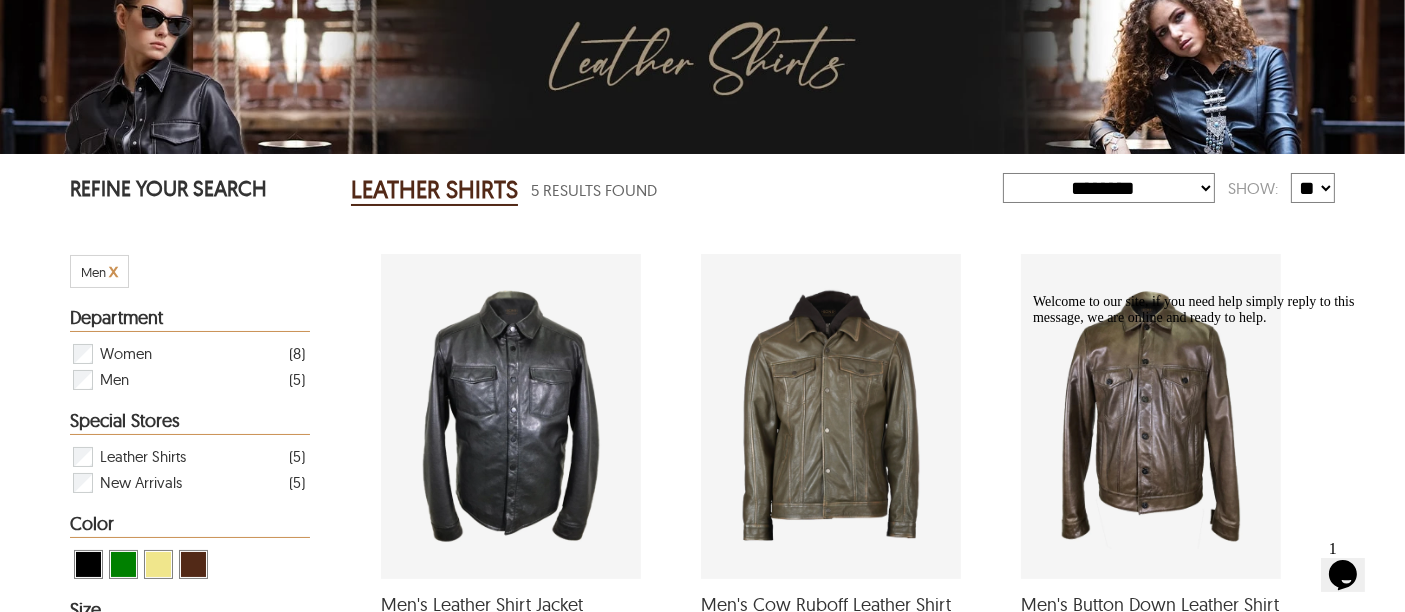 scroll, scrollTop: 0, scrollLeft: 0, axis: both 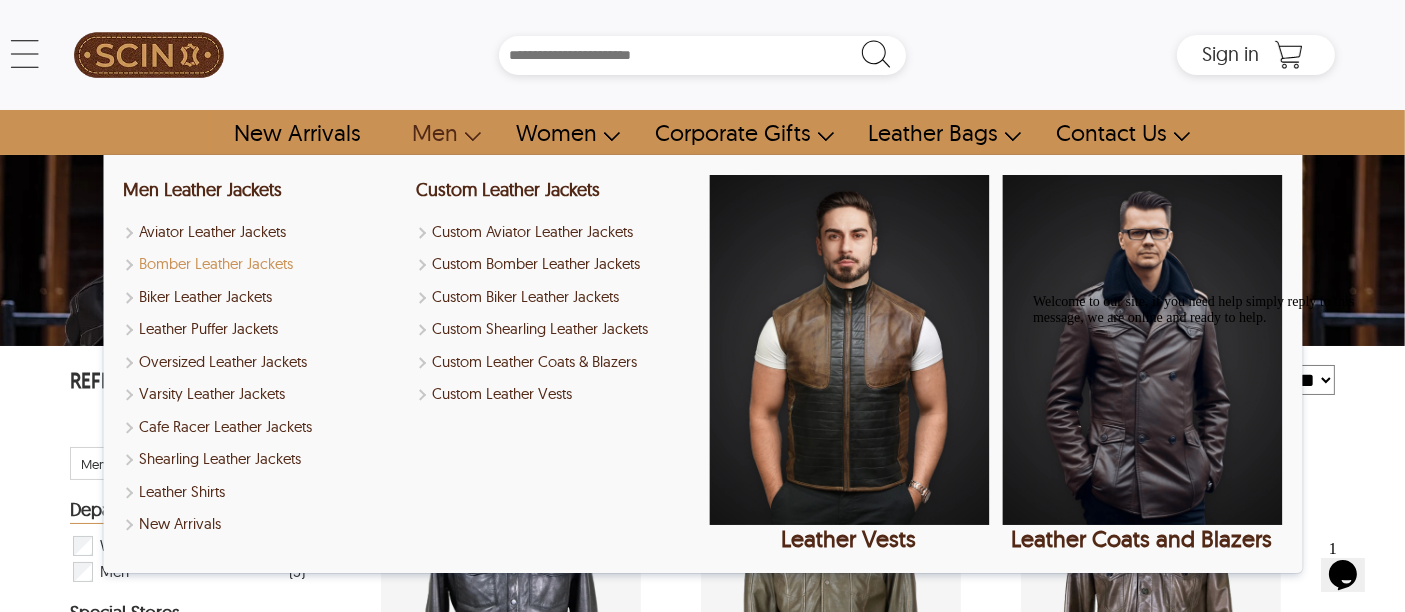 click on "Bomber Leather Jackets" at bounding box center (263, 264) 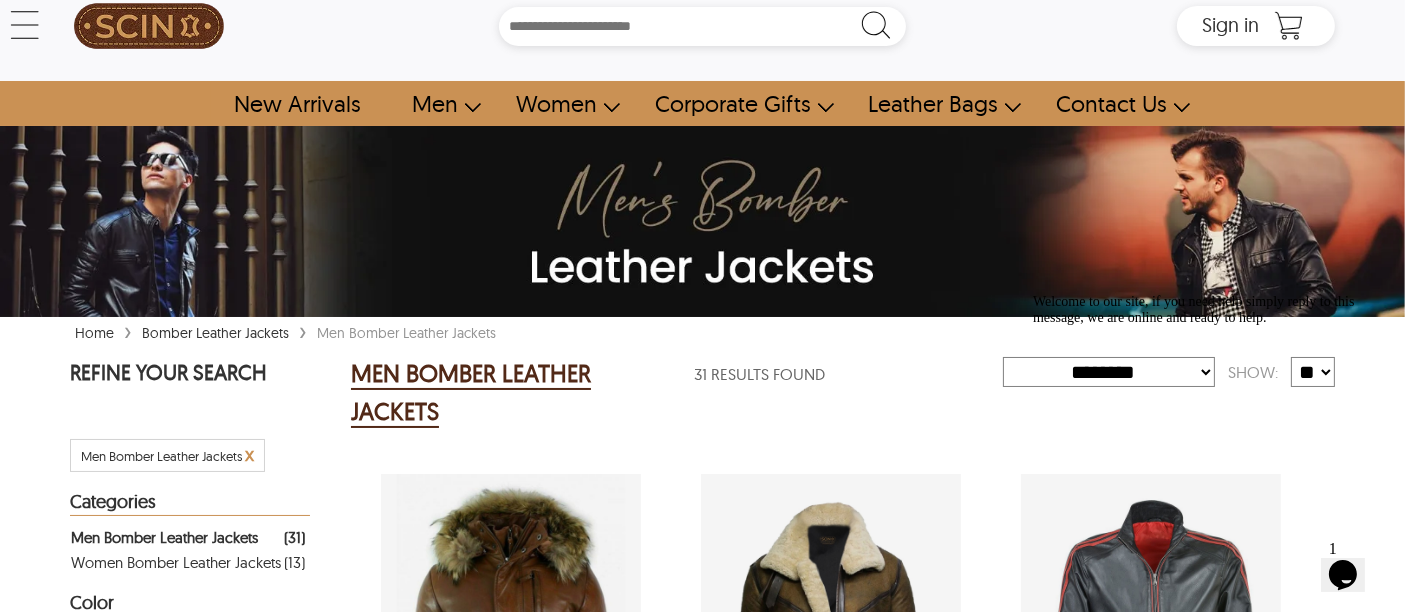scroll, scrollTop: 0, scrollLeft: 0, axis: both 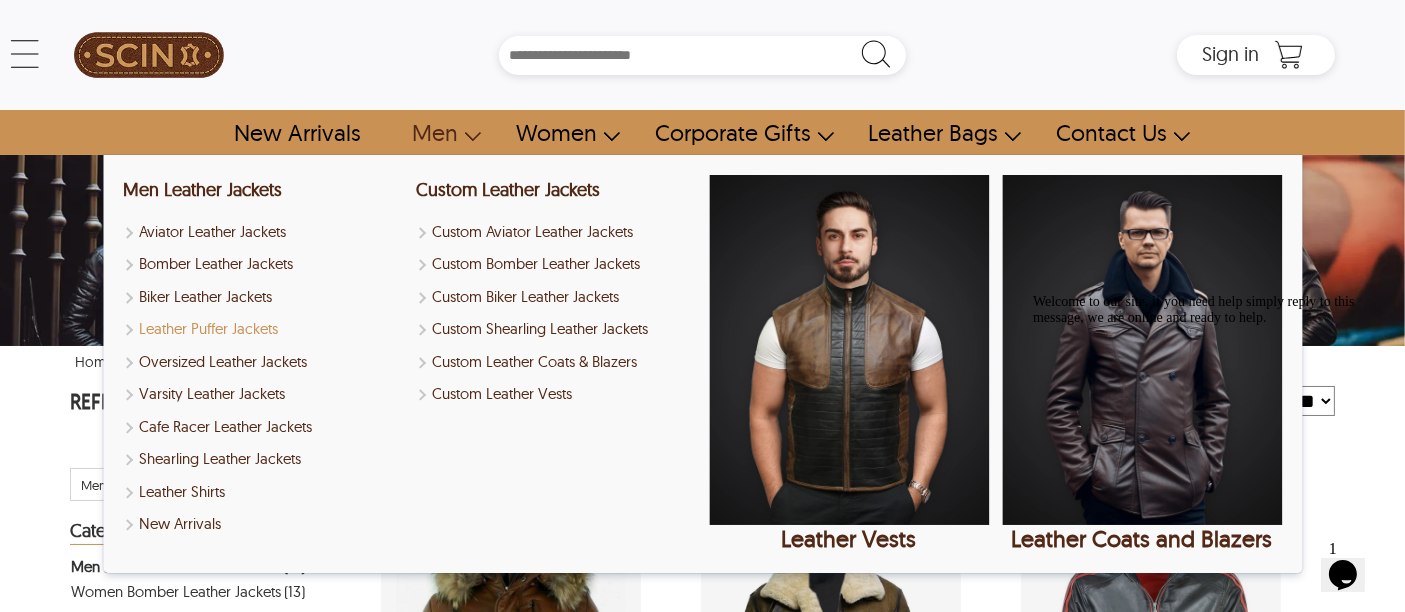 click on "Leather Puffer Jackets" at bounding box center (263, 329) 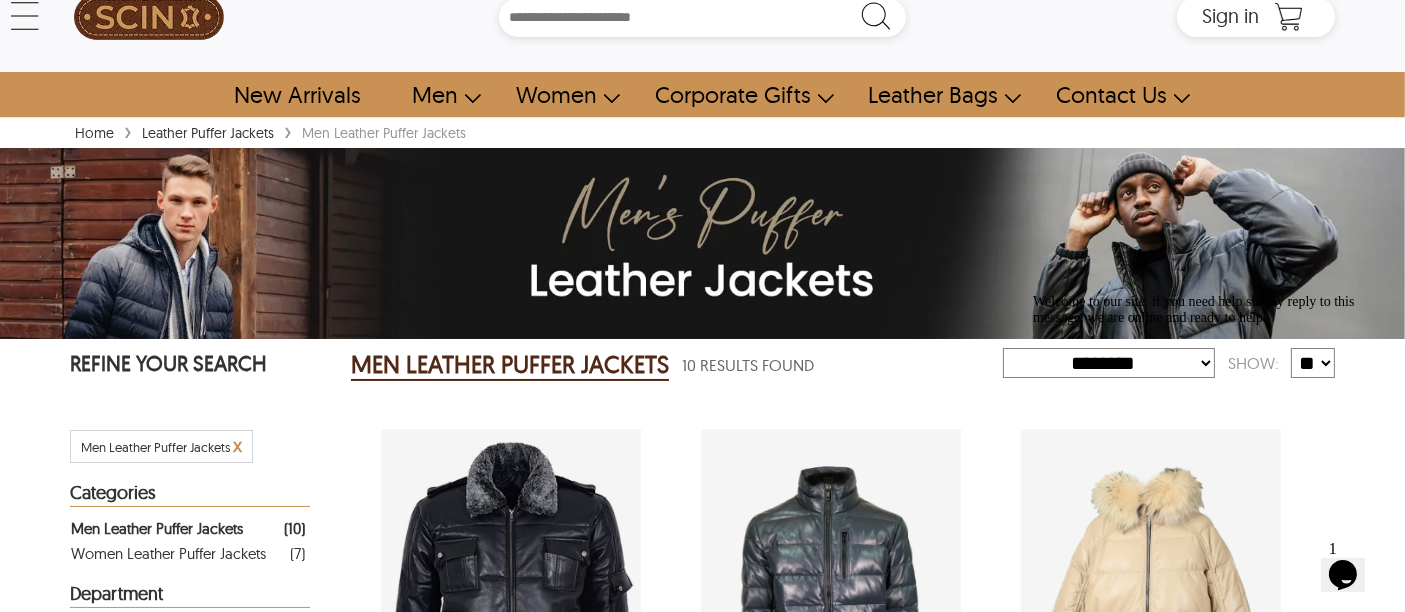scroll, scrollTop: 0, scrollLeft: 0, axis: both 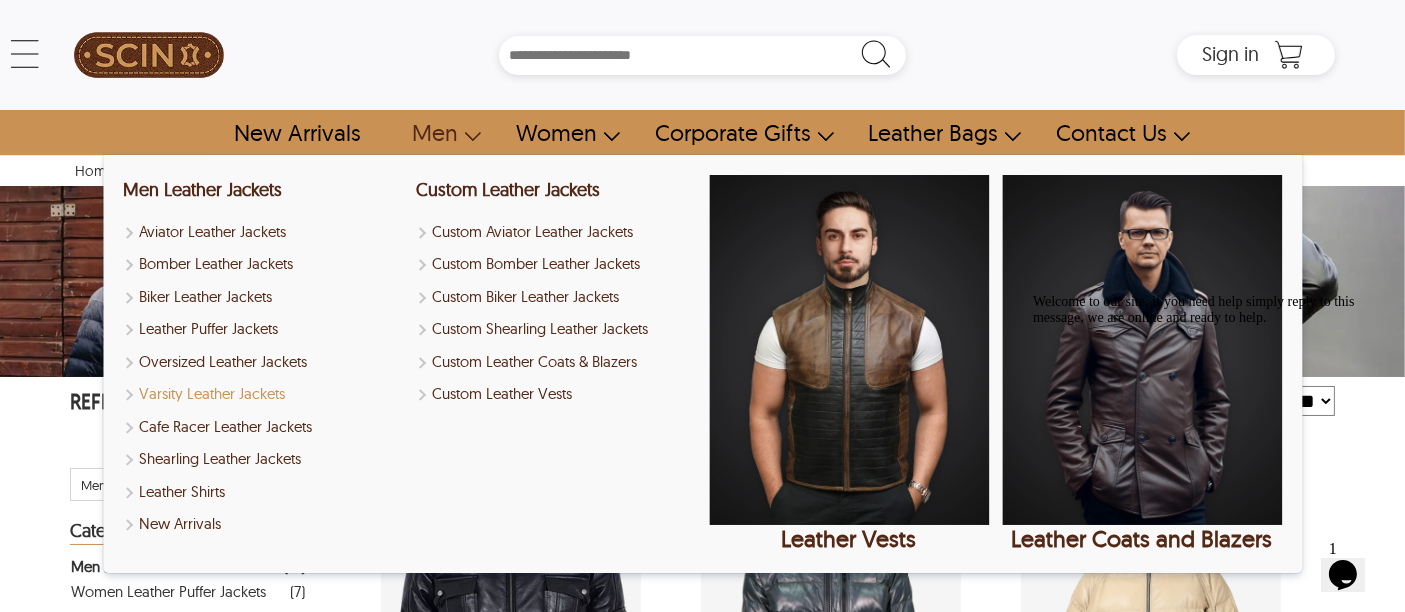 click on "Varsity Leather Jackets" at bounding box center (263, 394) 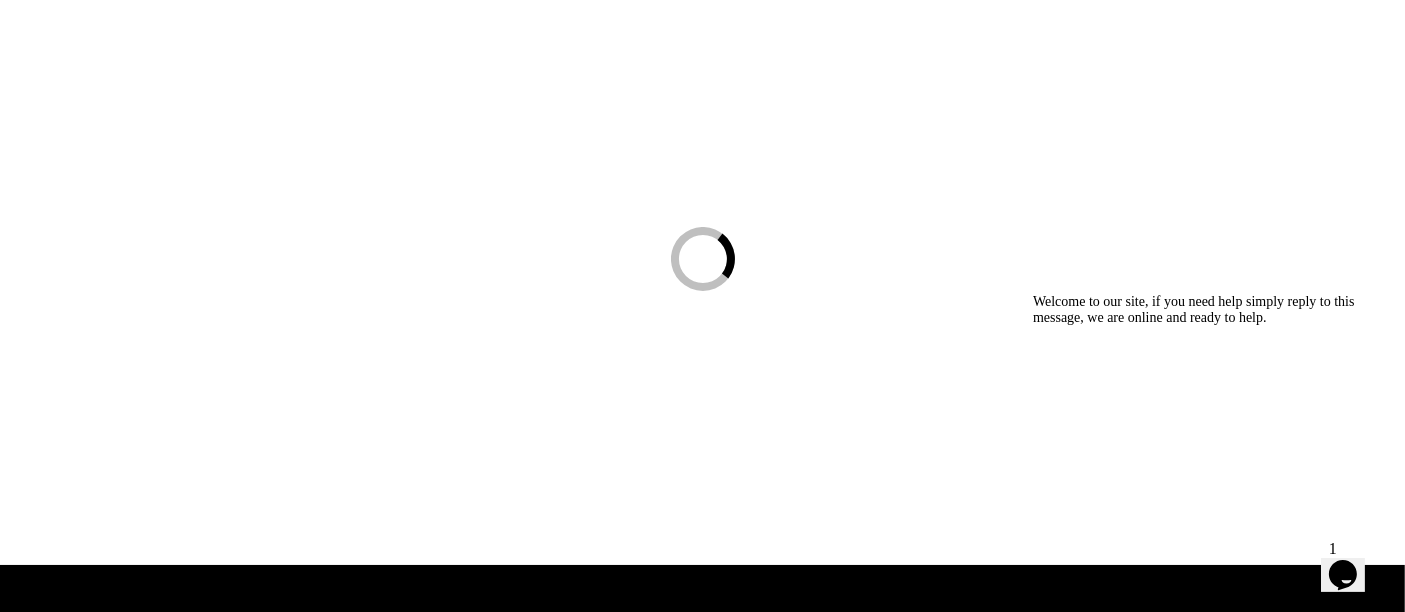 select on "********" 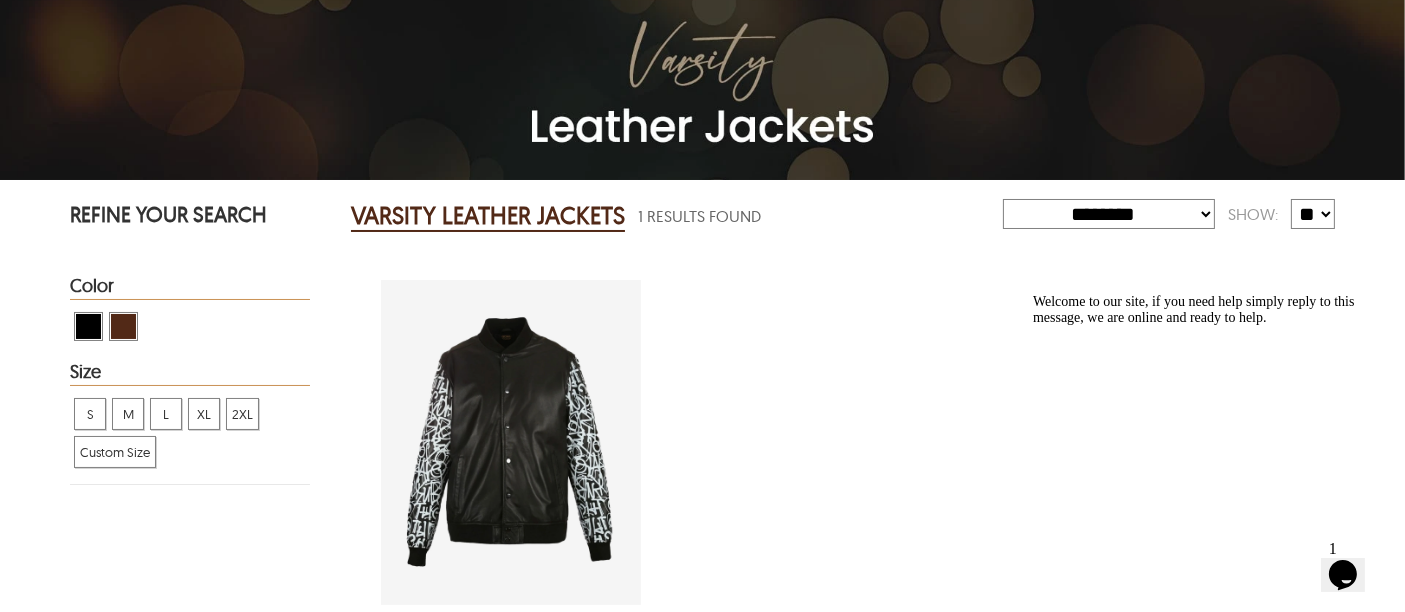 scroll, scrollTop: 0, scrollLeft: 0, axis: both 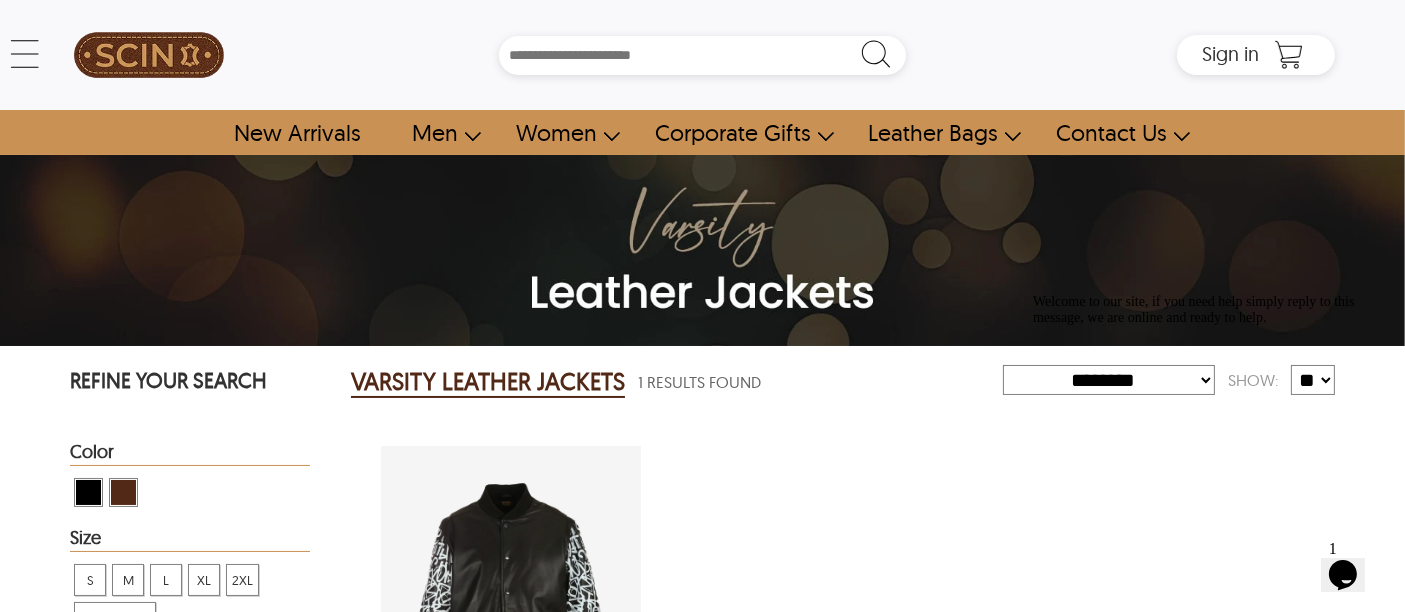 click on "Opens Chat This icon Opens the chat window." 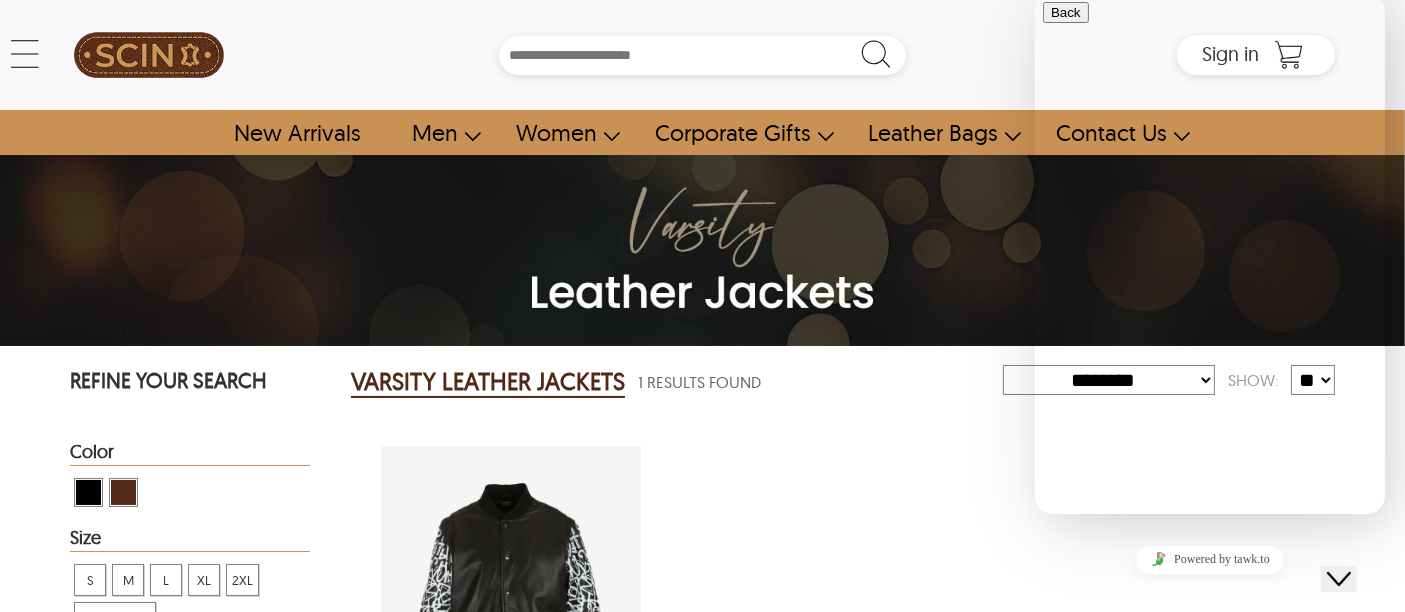 click on "Close Chat This icon closes the chat window." at bounding box center (1338, 578) 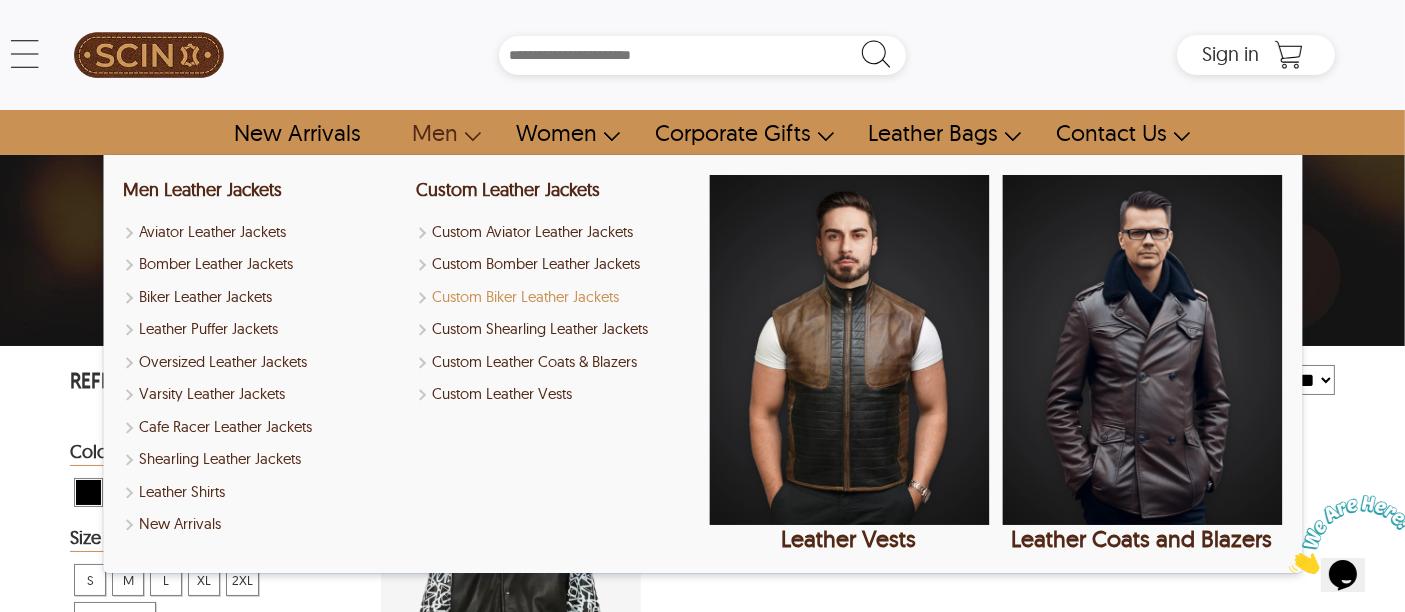click on "Custom Biker Leather Jackets" at bounding box center [556, 297] 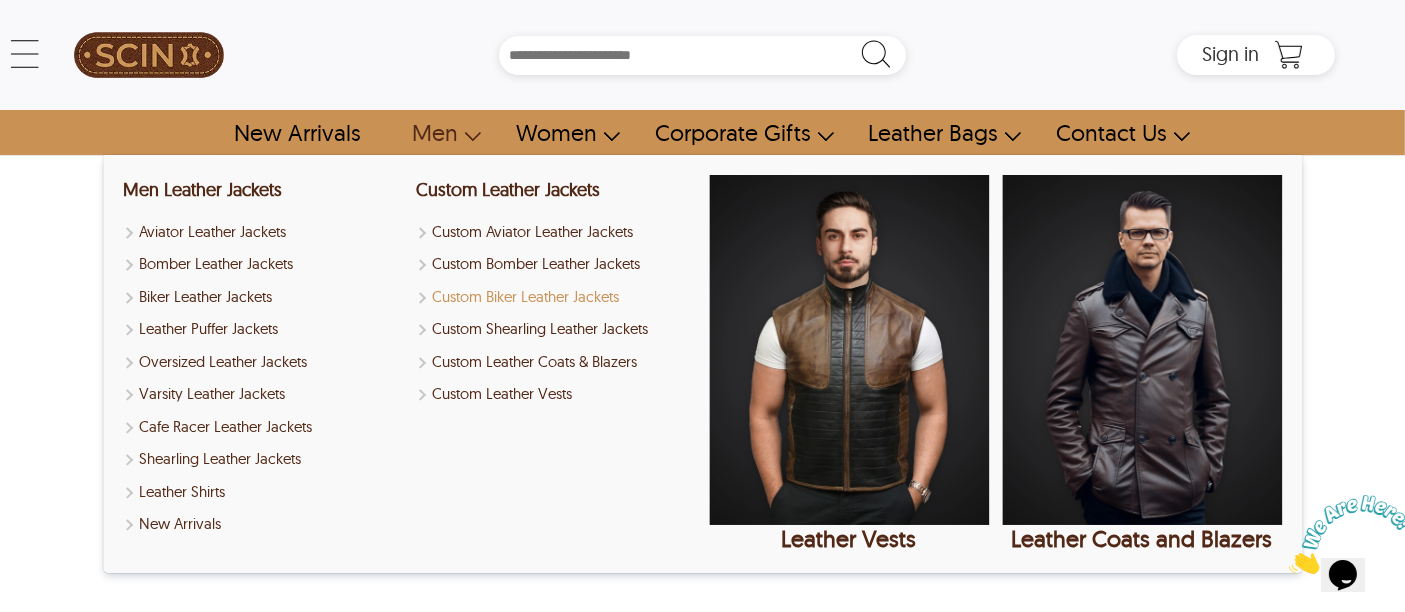 click on "Custom Biker Leather Jackets" at bounding box center [556, 297] 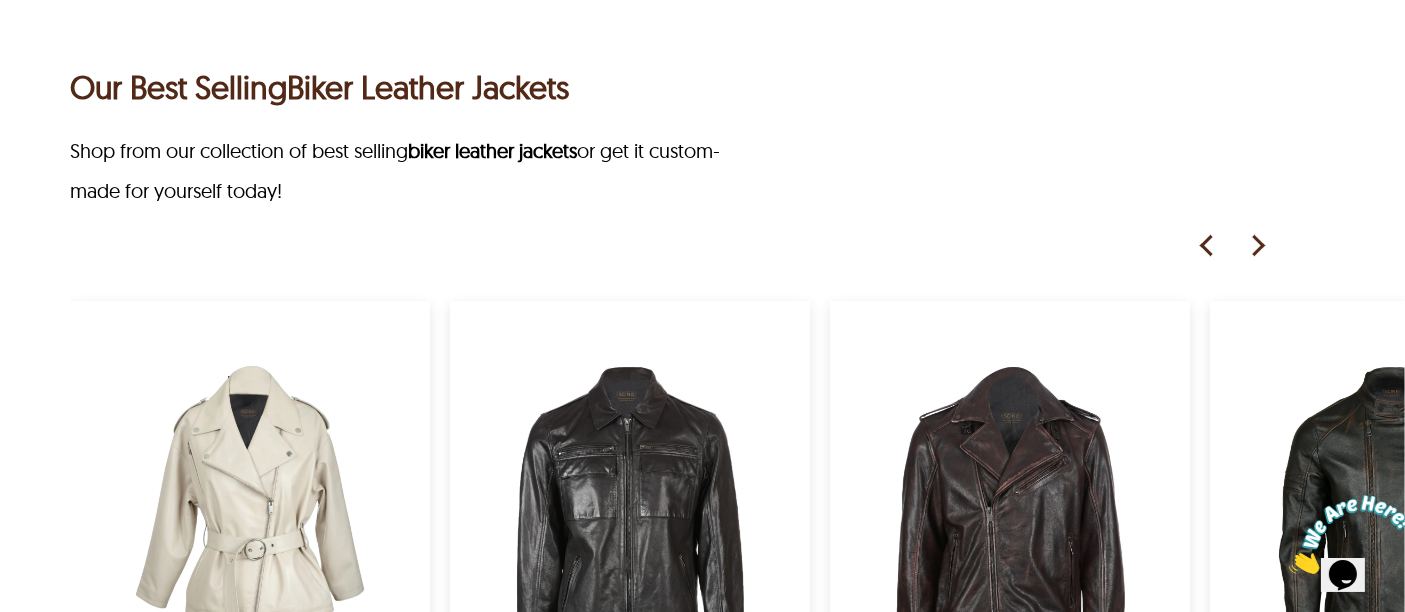 scroll, scrollTop: 1083, scrollLeft: 0, axis: vertical 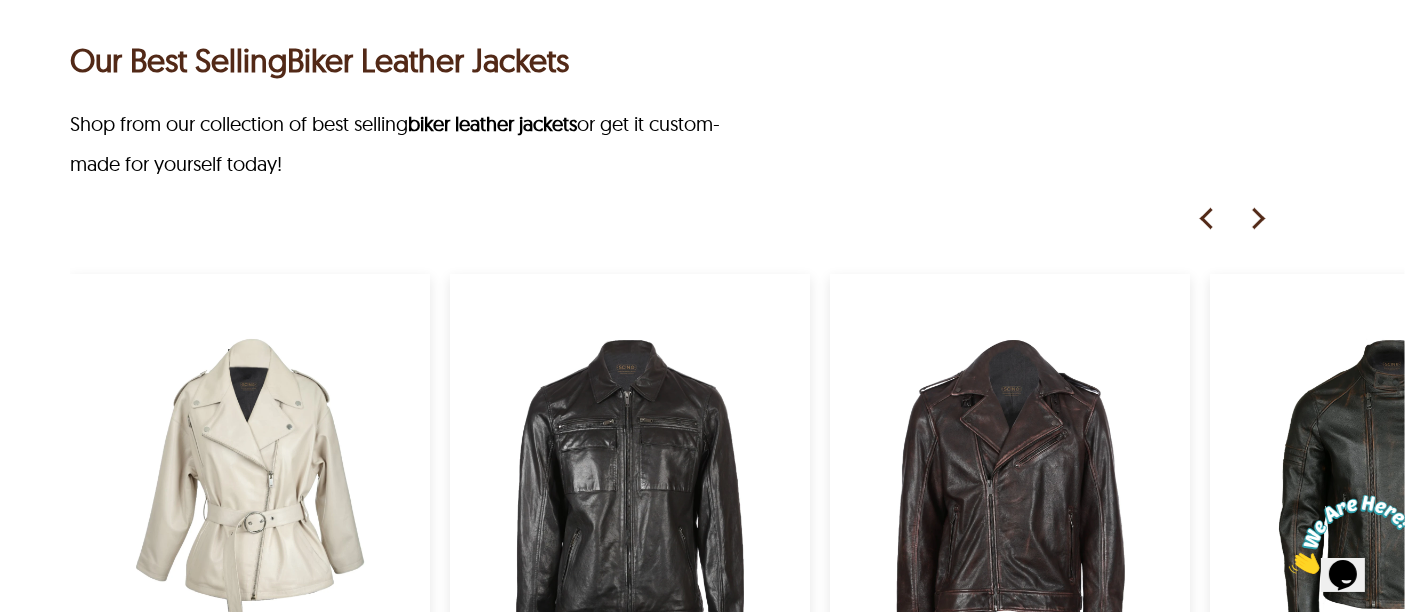 click at bounding box center (1257, 219) 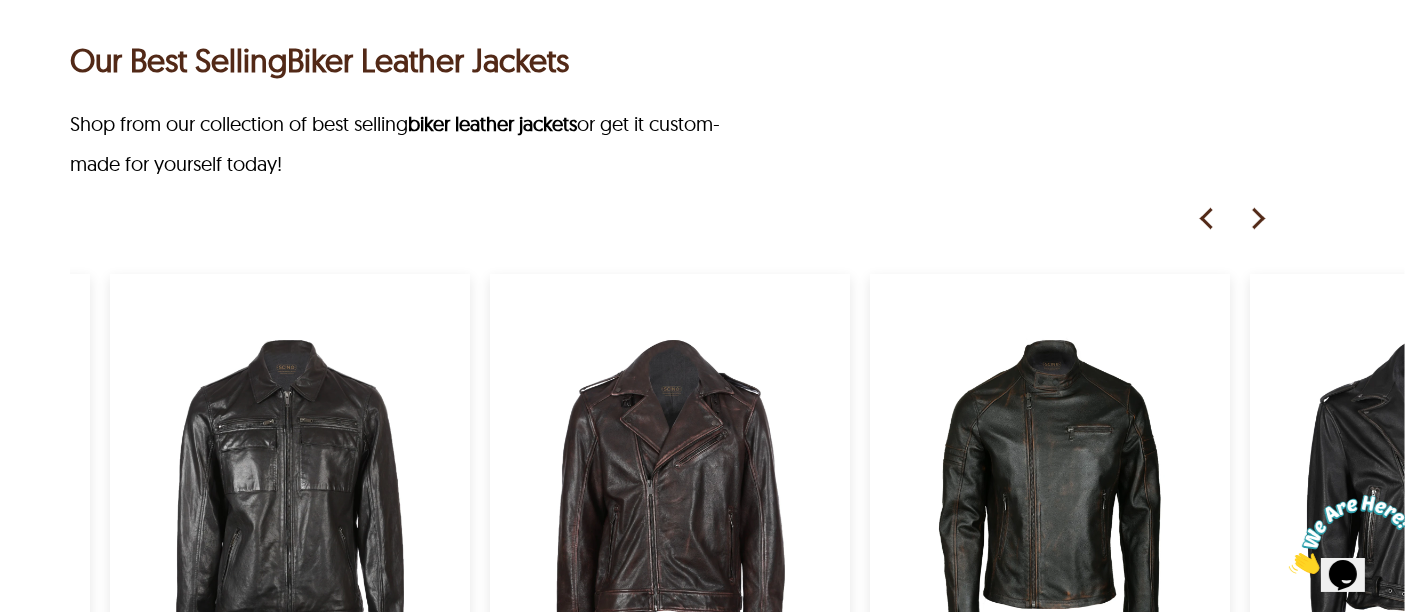 click at bounding box center (1257, 219) 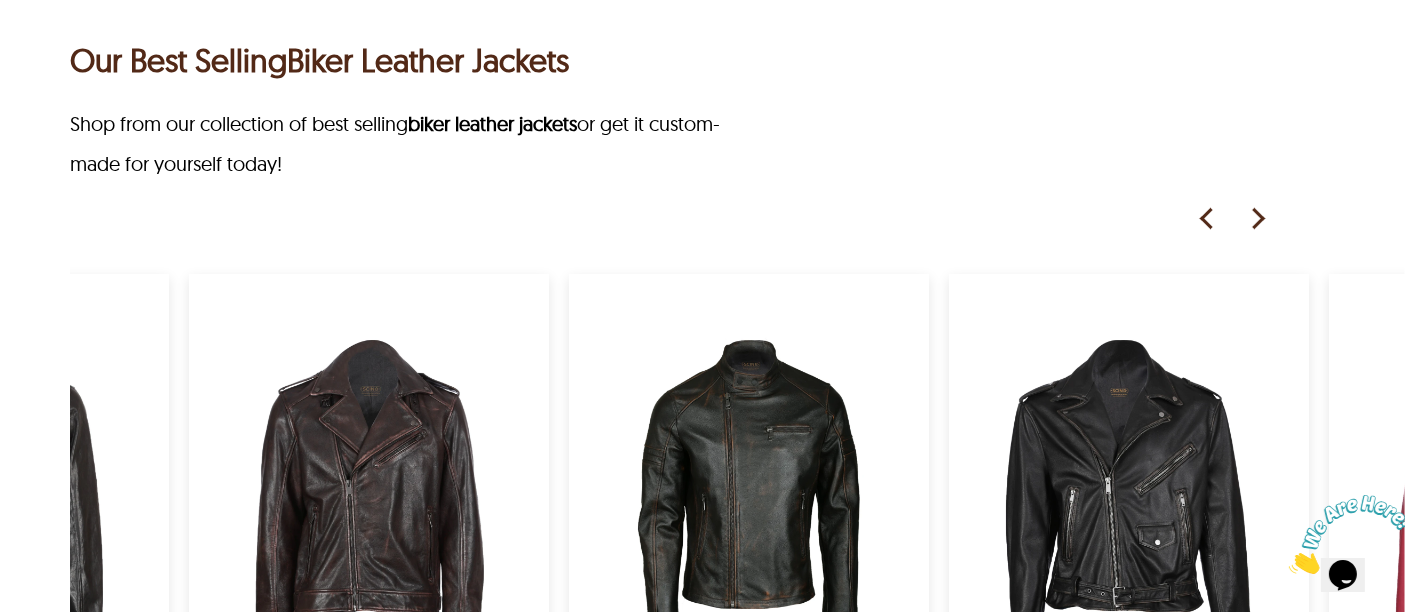 click at bounding box center [1257, 219] 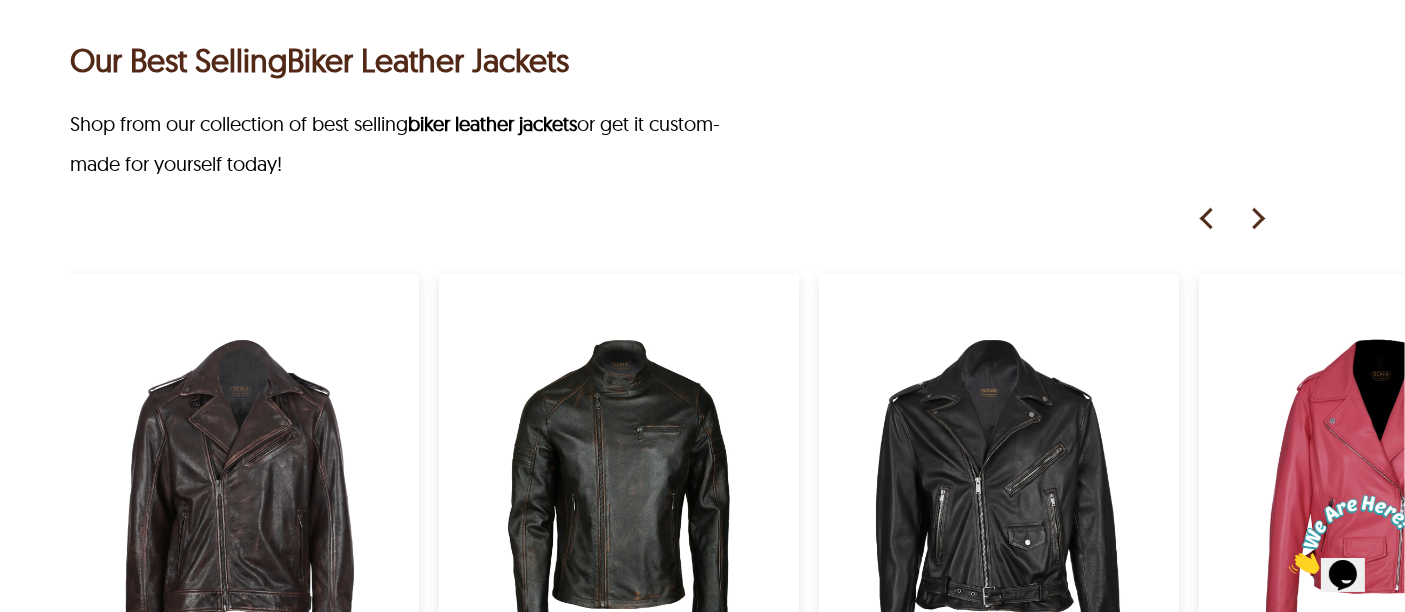 click at bounding box center (1257, 219) 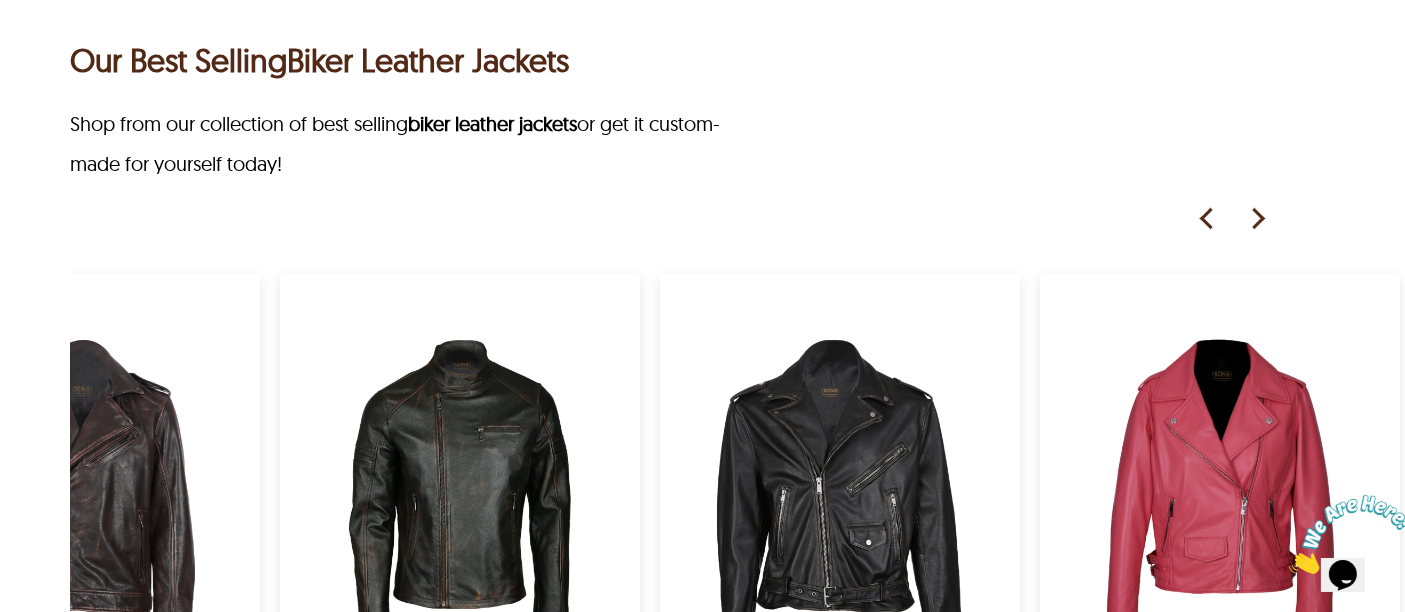 click at bounding box center [1257, 219] 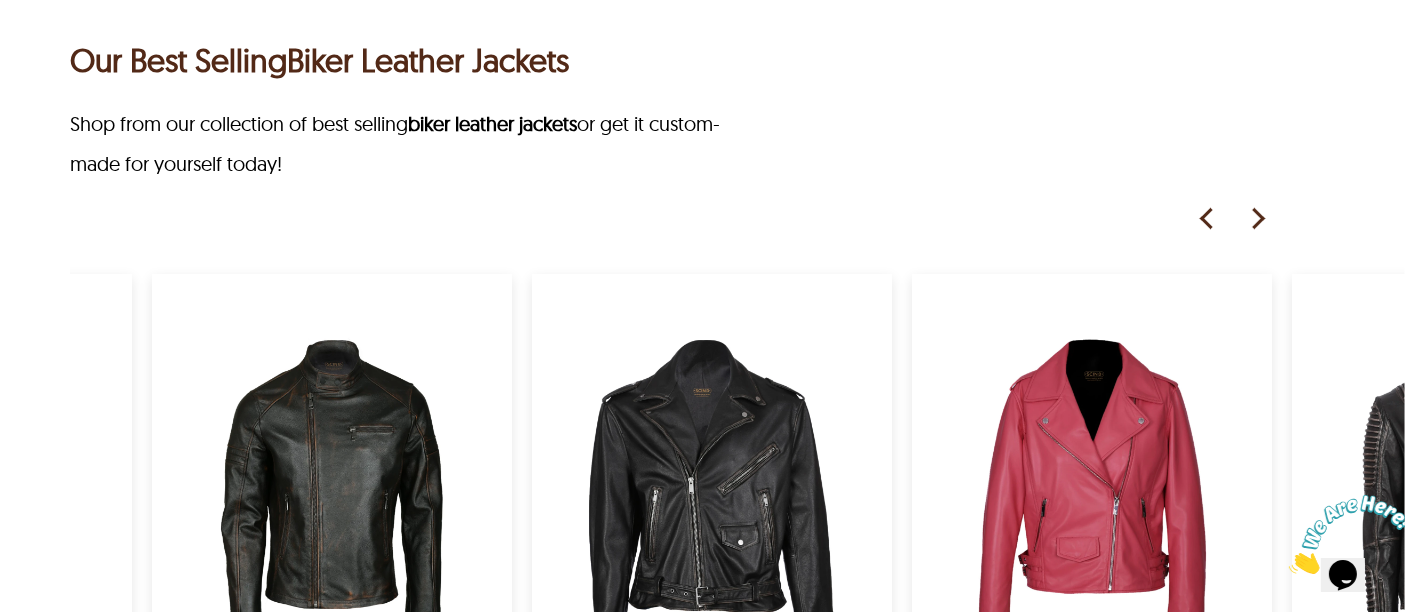 click at bounding box center (1257, 219) 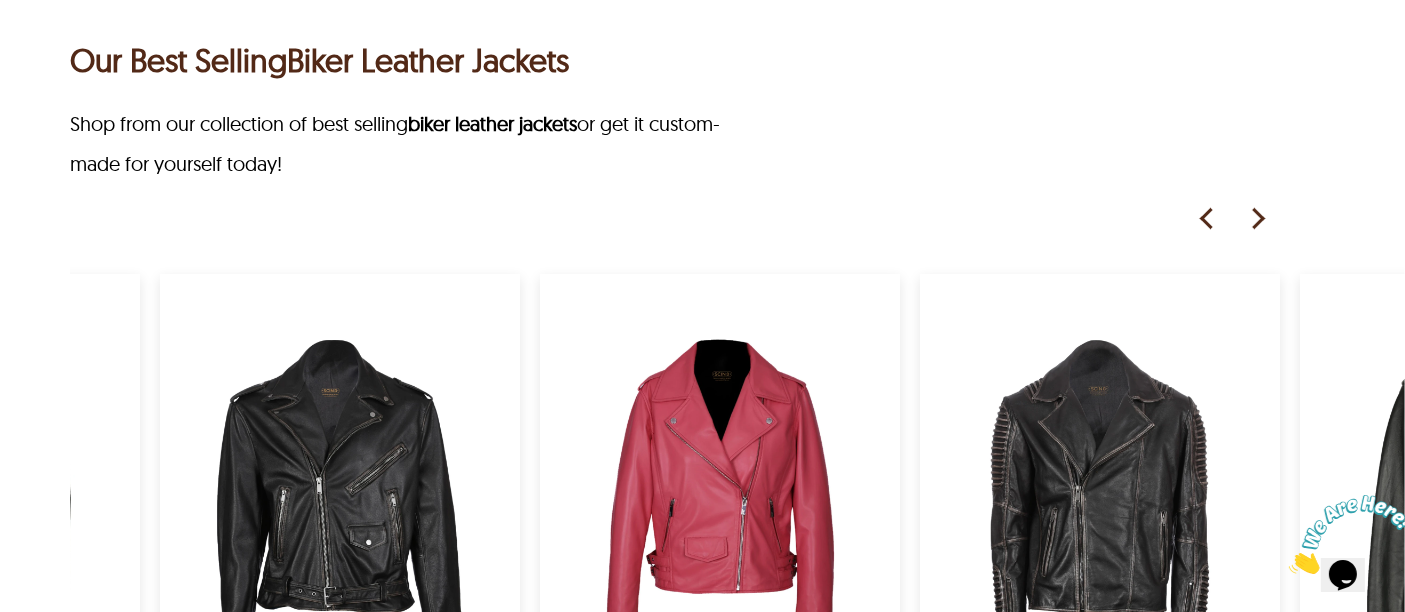 click at bounding box center (1257, 219) 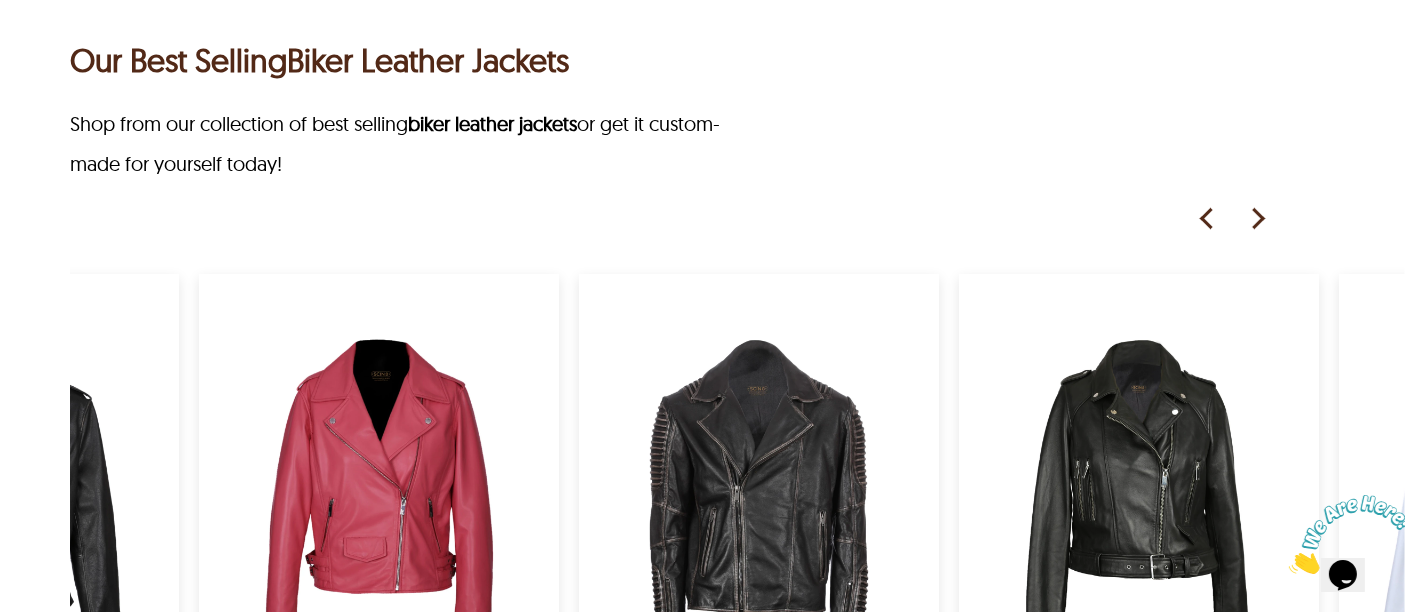click at bounding box center (1257, 219) 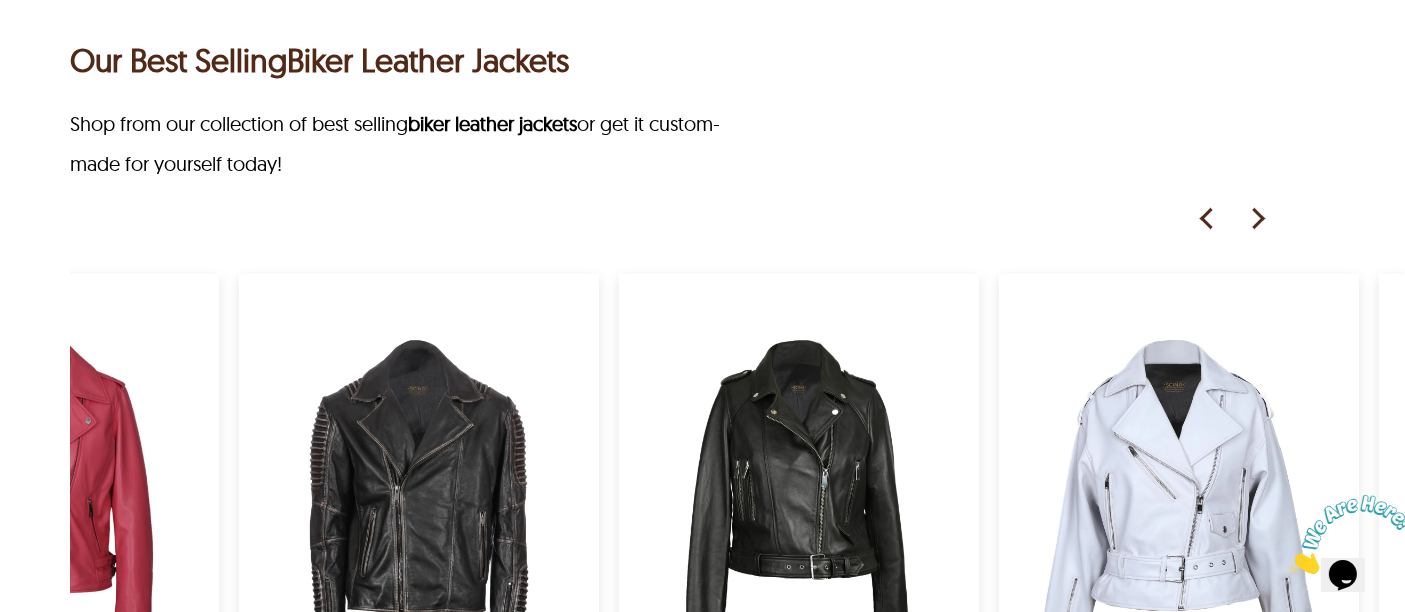 click at bounding box center (1257, 219) 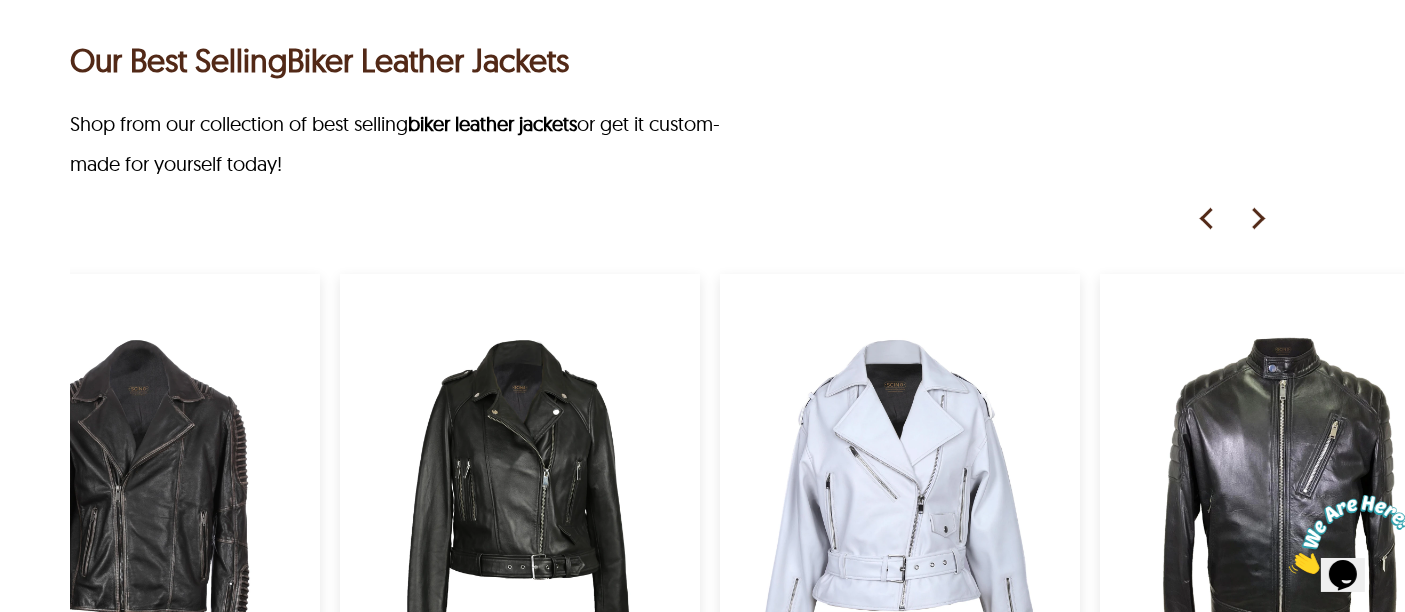 scroll, scrollTop: 0, scrollLeft: 2444, axis: horizontal 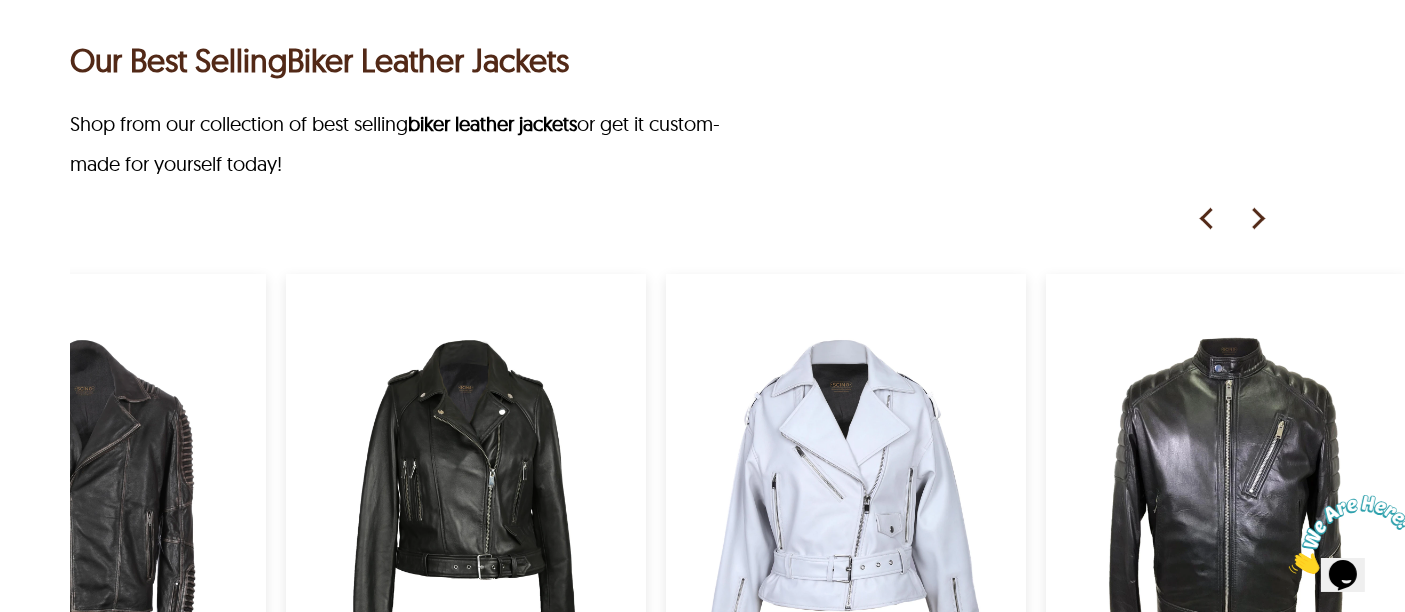 click at bounding box center (1257, 219) 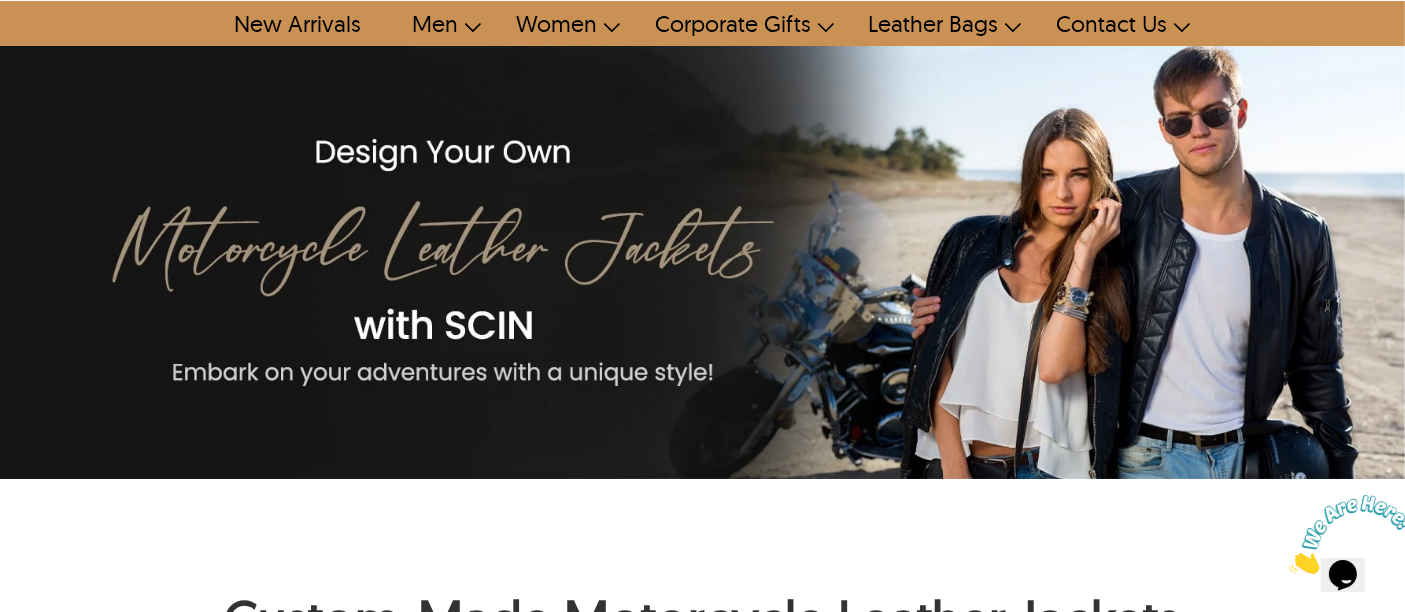 scroll, scrollTop: 0, scrollLeft: 0, axis: both 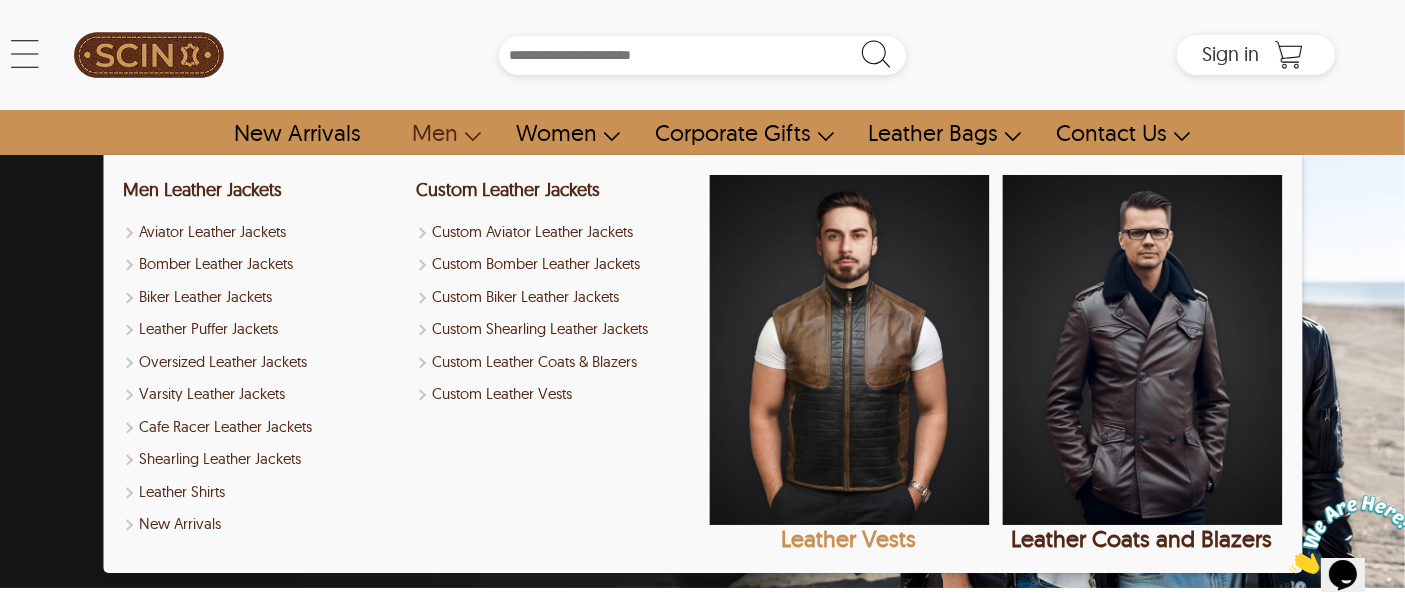 click at bounding box center (849, 350) 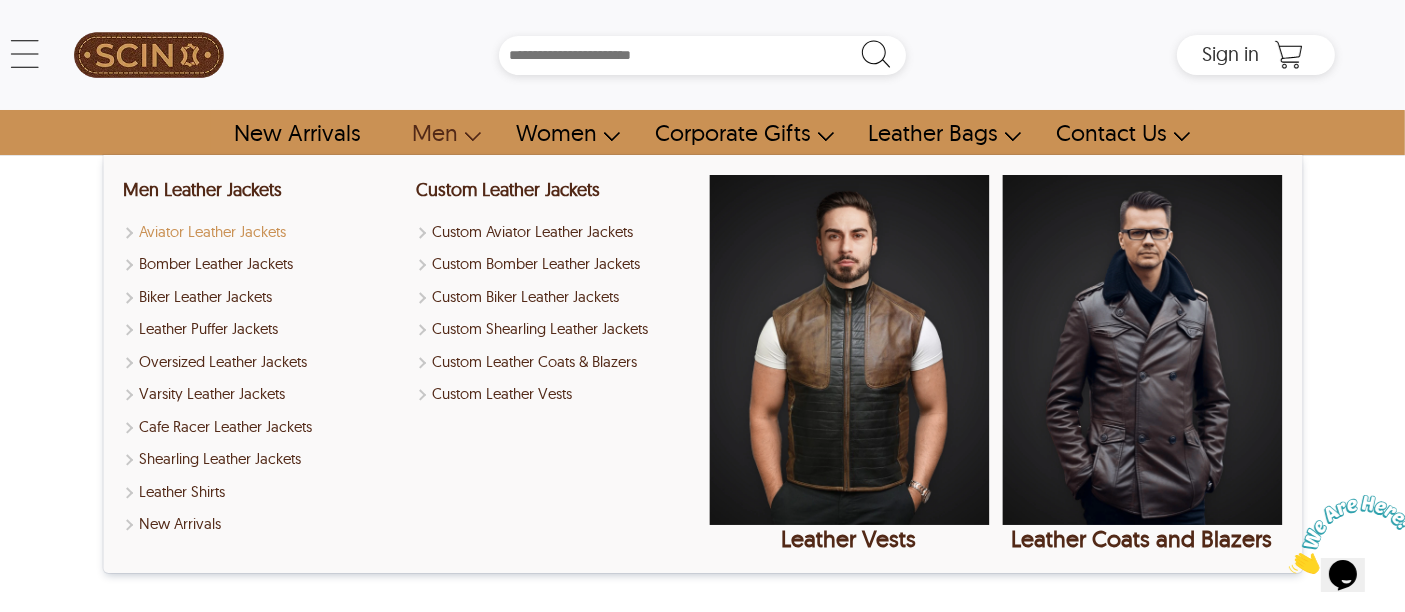 select on "********" 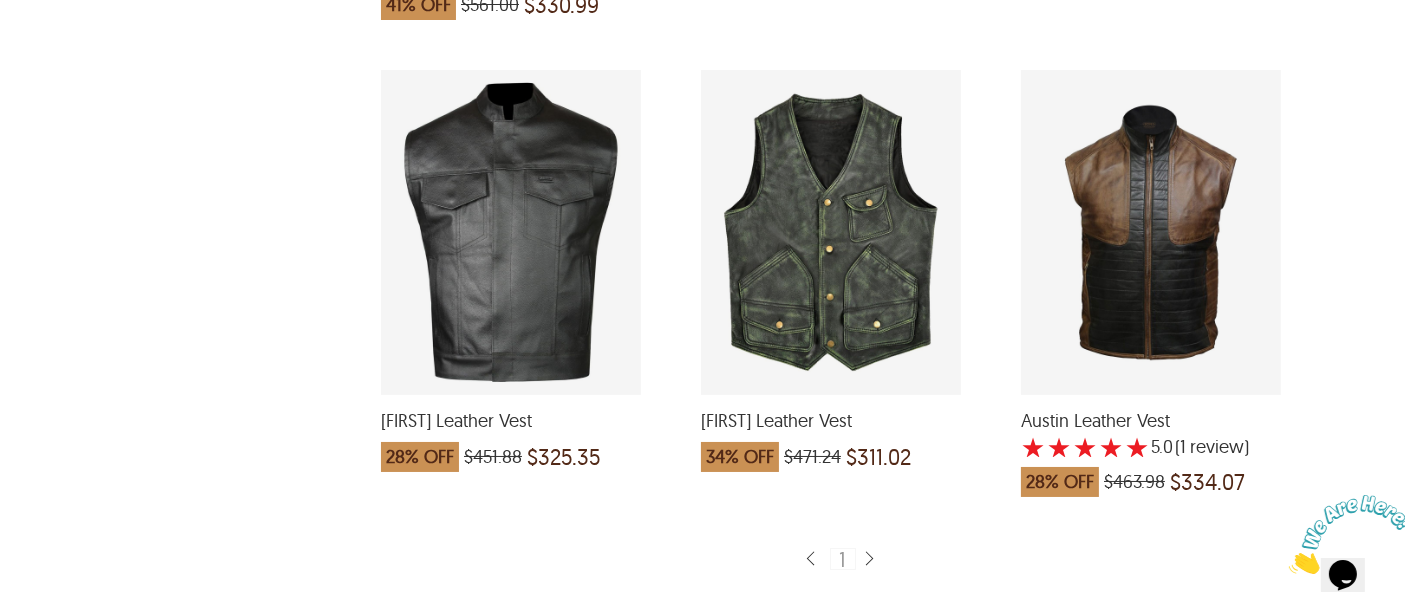 scroll, scrollTop: 1333, scrollLeft: 0, axis: vertical 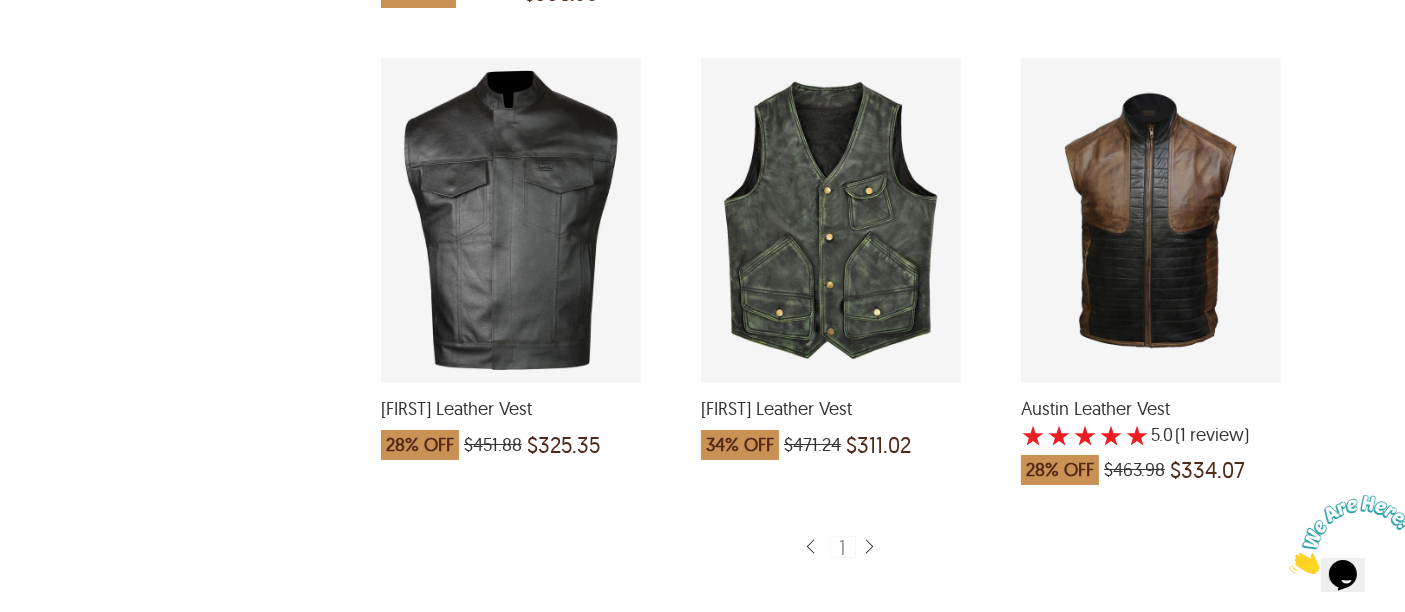 drag, startPoint x: 1164, startPoint y: 175, endPoint x: 1187, endPoint y: 100, distance: 78.44743 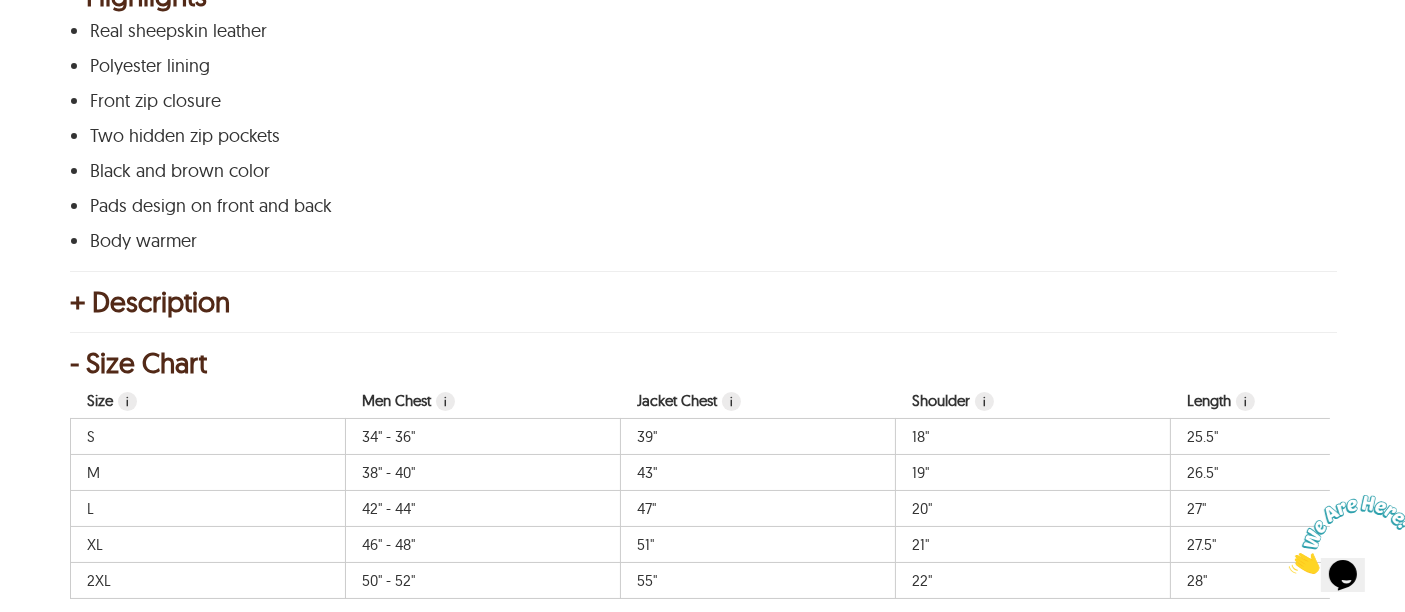 scroll, scrollTop: 1166, scrollLeft: 0, axis: vertical 